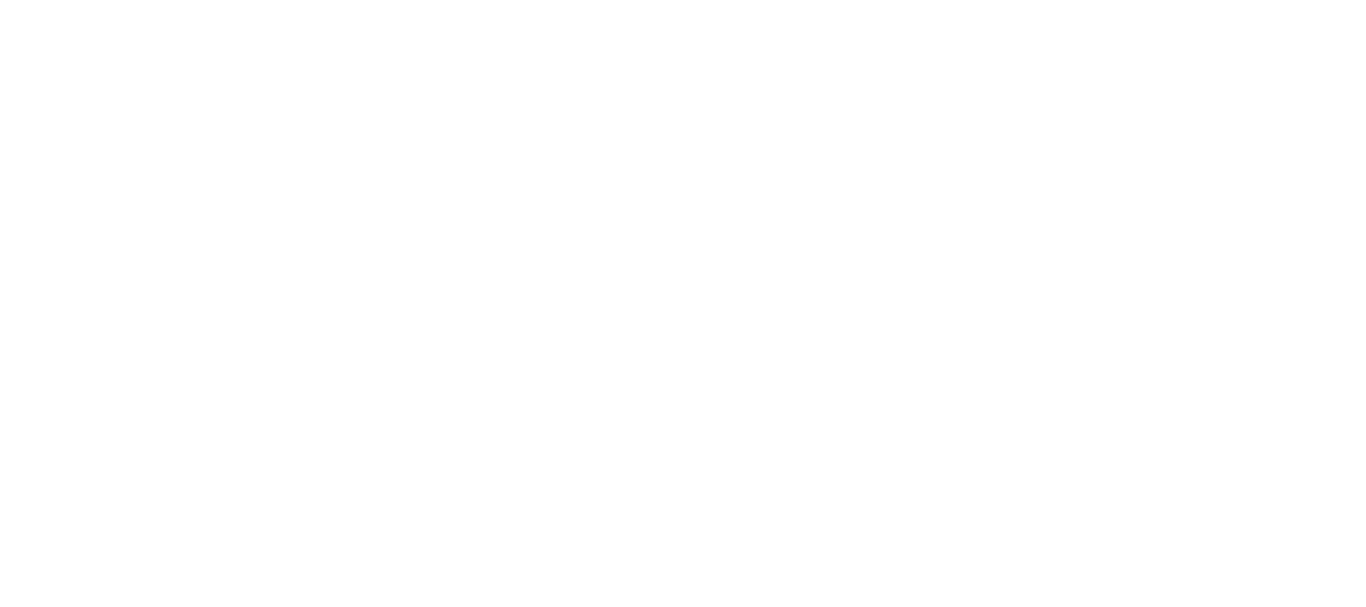 scroll, scrollTop: 0, scrollLeft: 0, axis: both 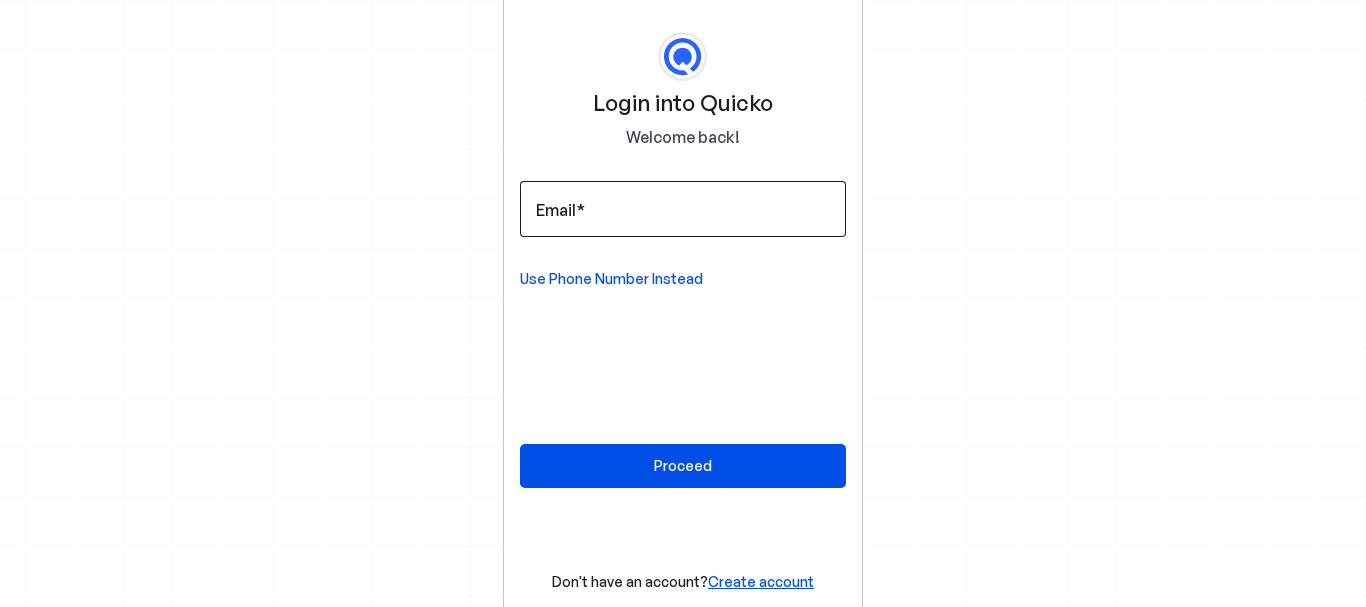 click at bounding box center [683, 209] 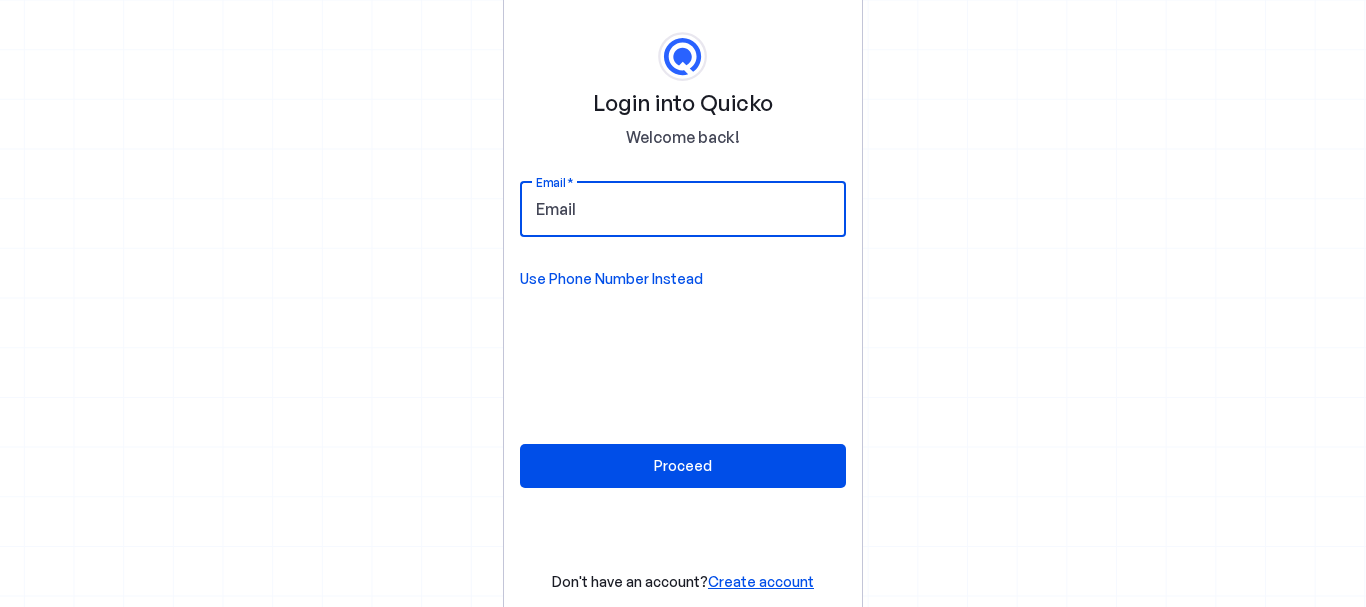 type on "[LICENSE]" 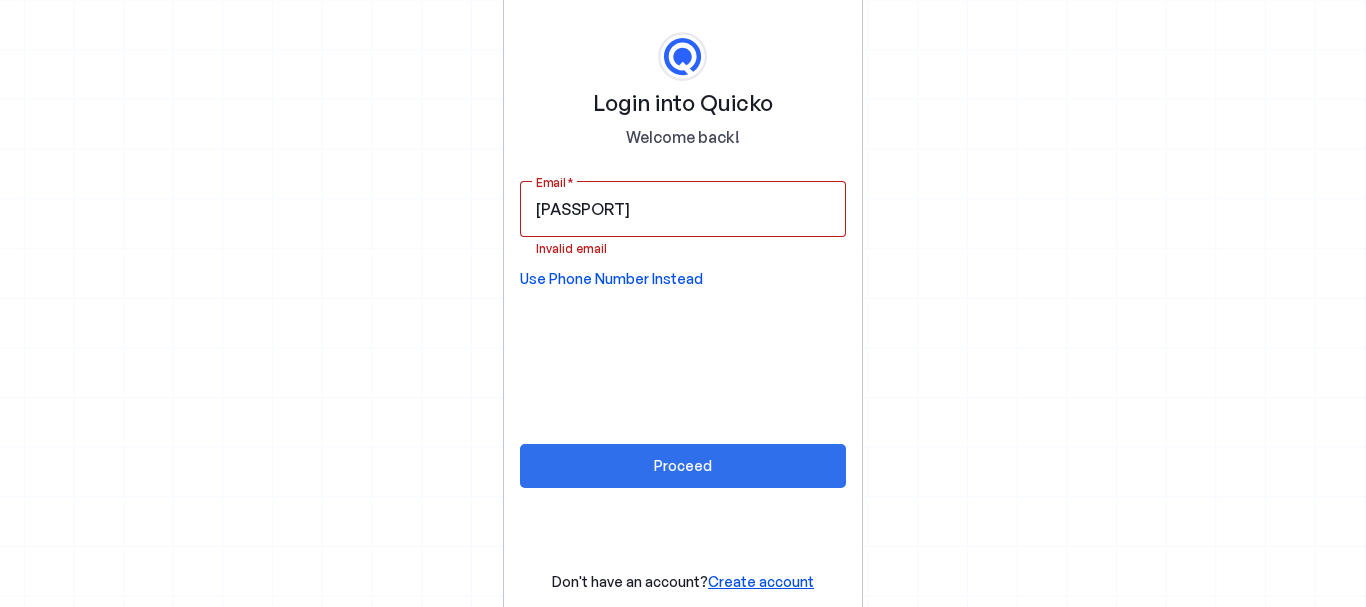 click on "Proceed" at bounding box center [683, 465] 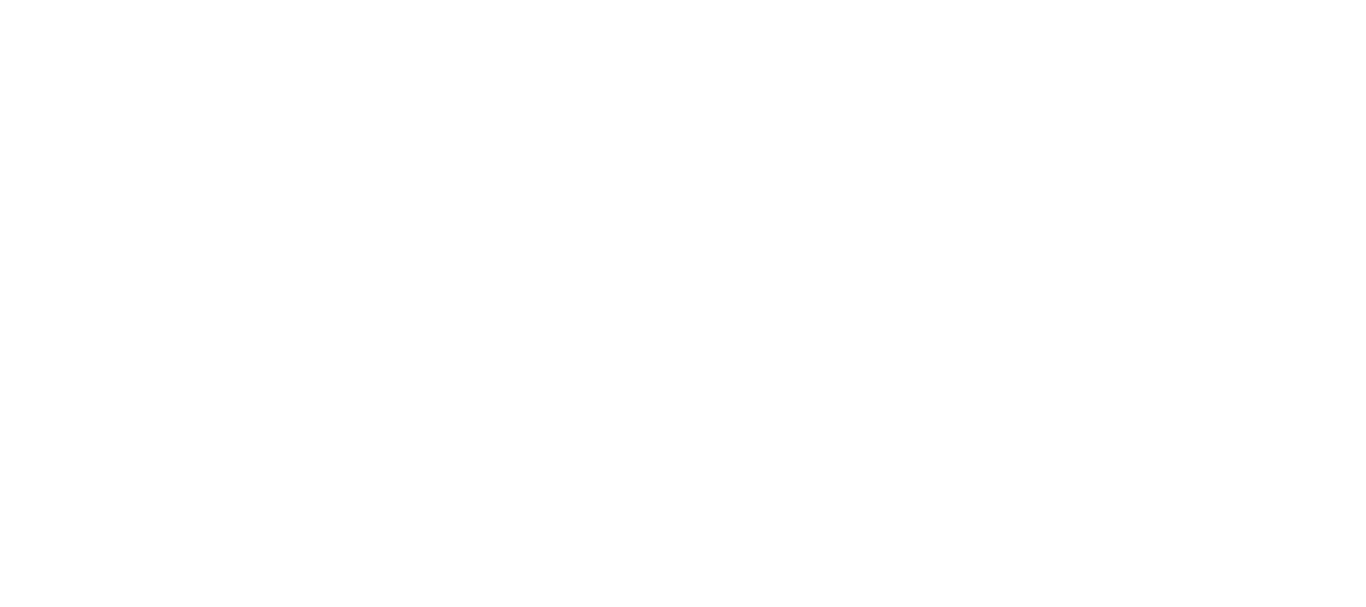 scroll, scrollTop: 0, scrollLeft: 0, axis: both 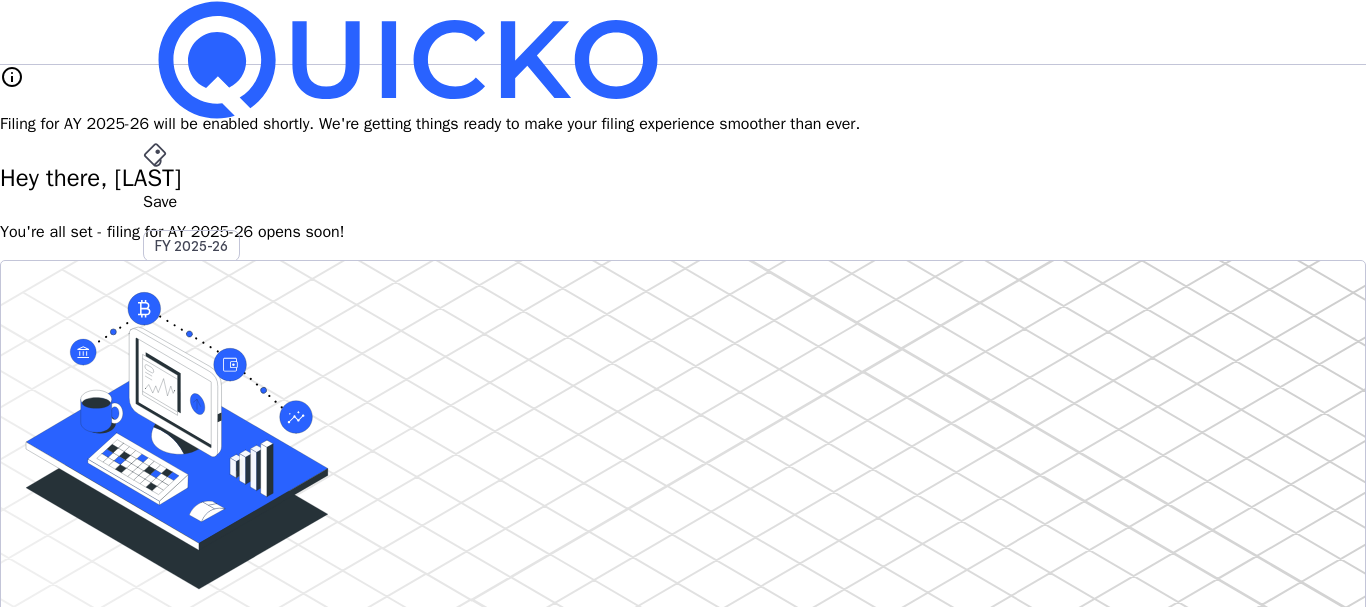 click on "AY 2025-26" at bounding box center (192, 452) 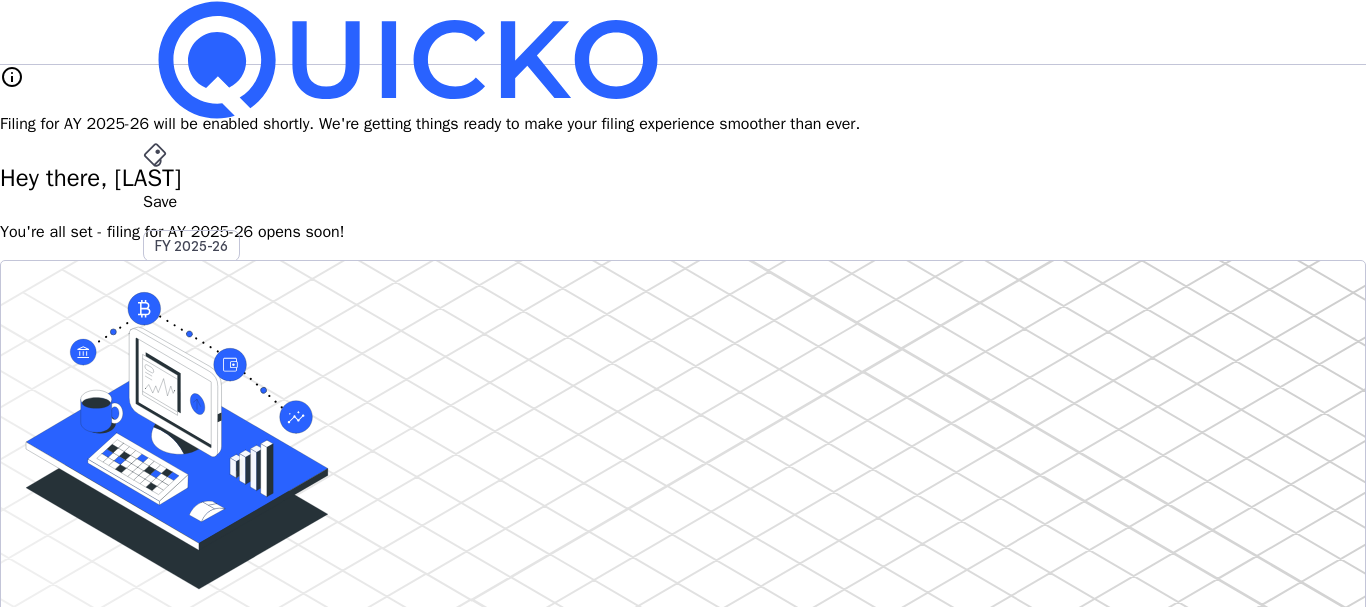 click on "File" at bounding box center [683, 408] 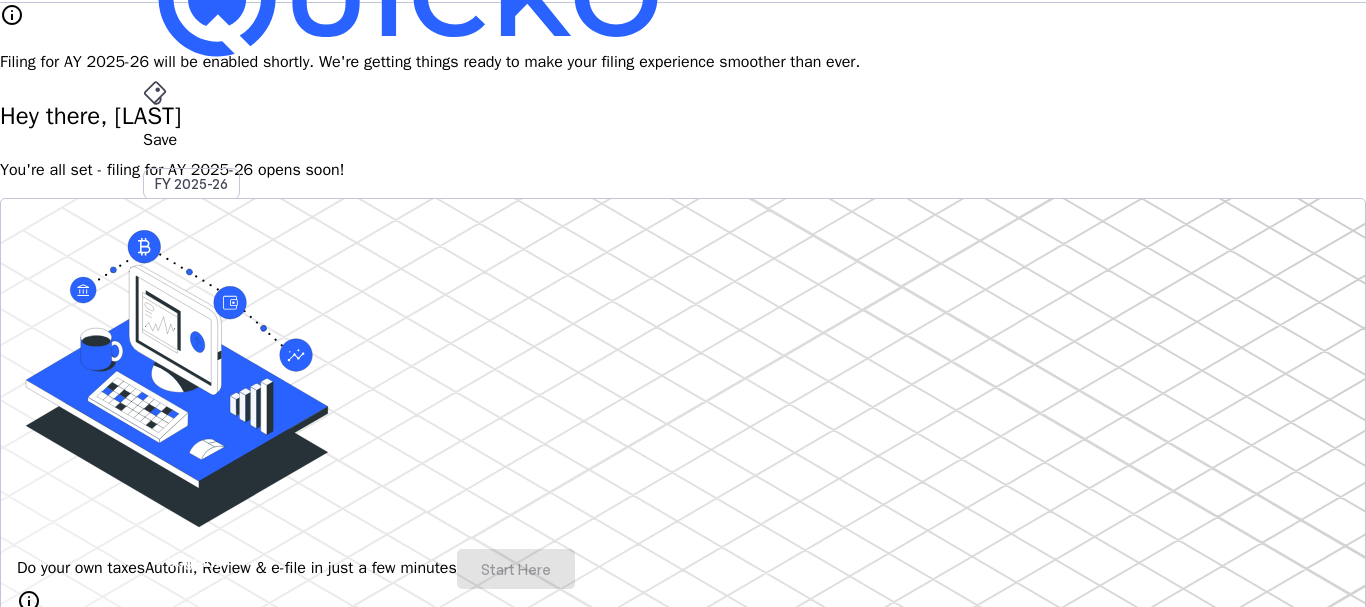 scroll, scrollTop: 0, scrollLeft: 0, axis: both 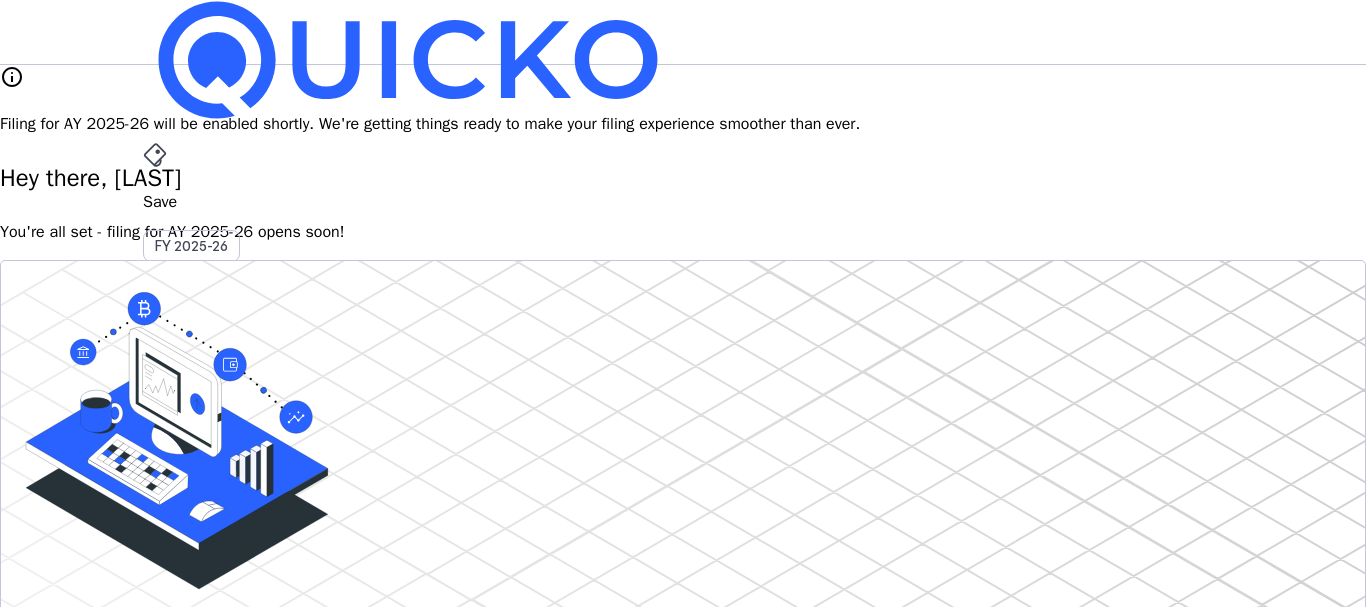 click on "File" at bounding box center [683, 408] 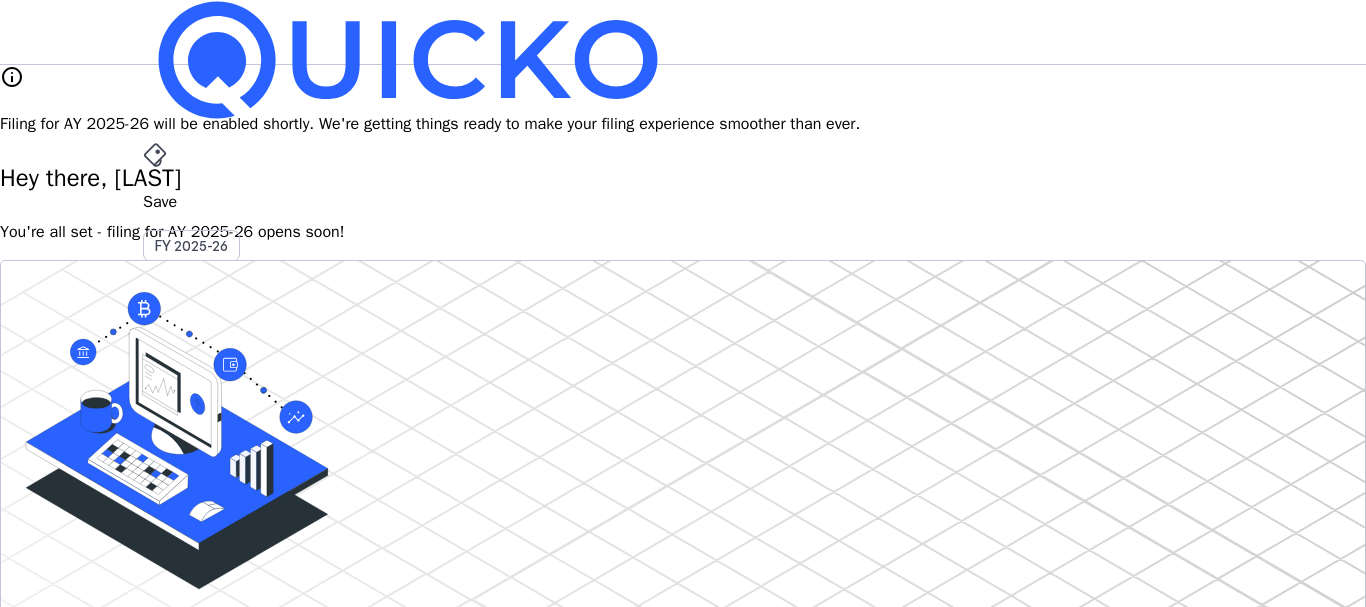 click on "AY 2025-26" at bounding box center (192, 452) 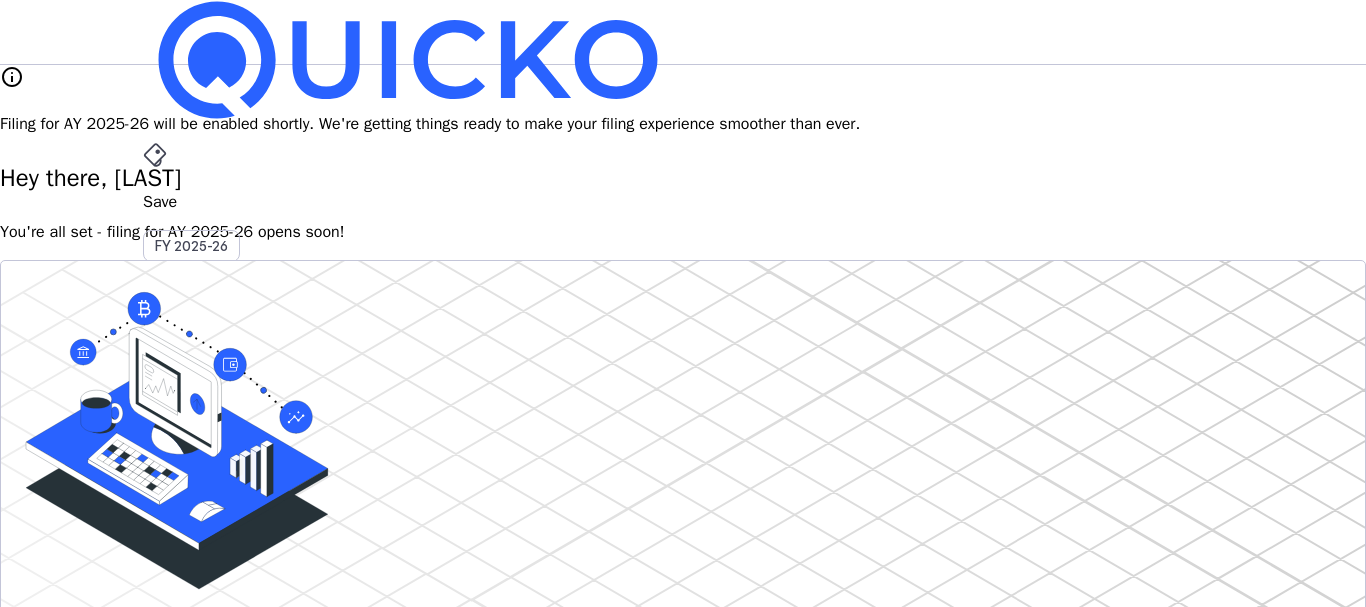 click on "File" at bounding box center (683, 408) 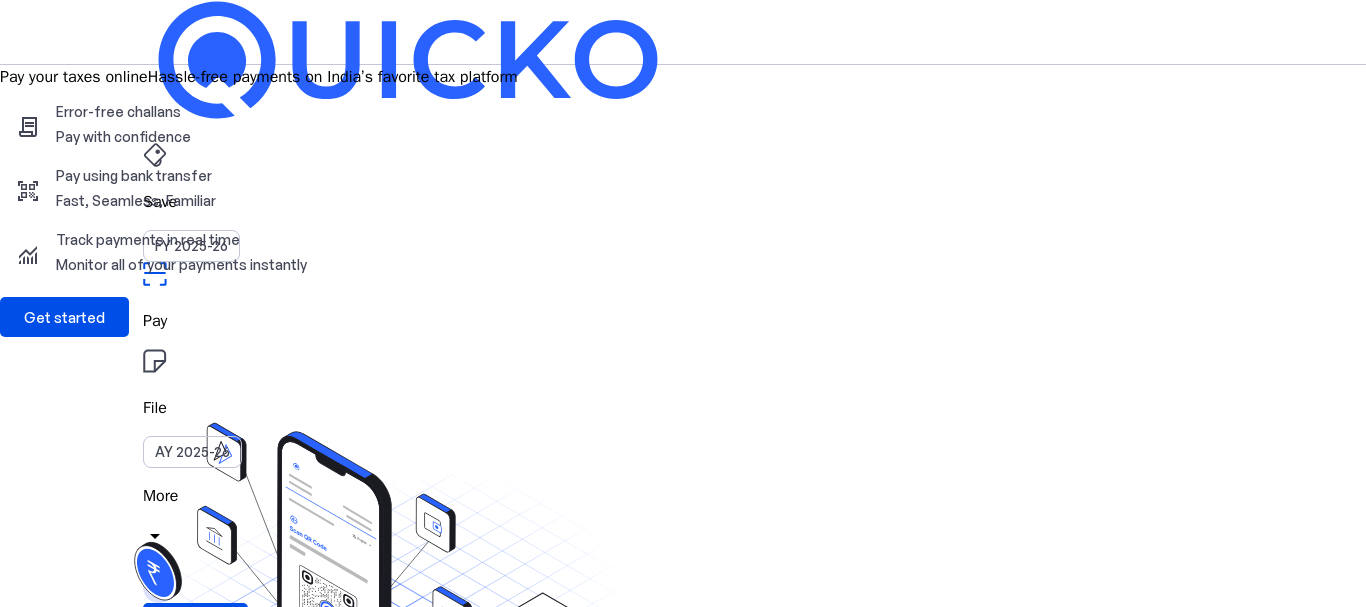 type 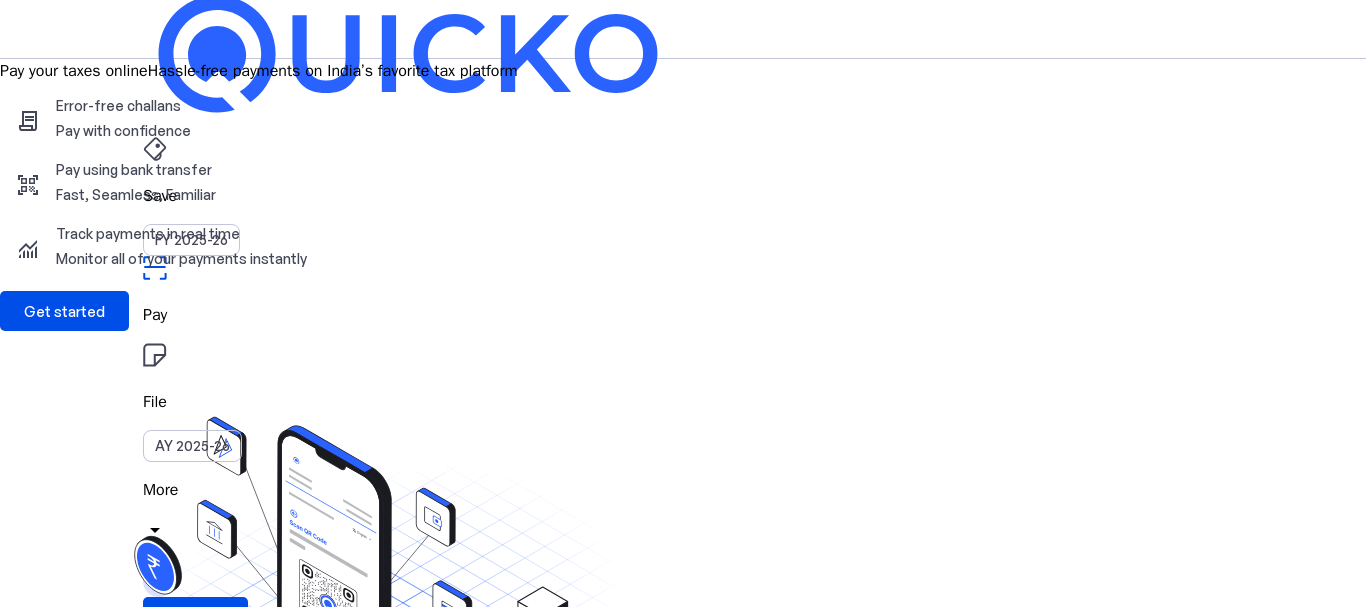 scroll, scrollTop: 0, scrollLeft: 0, axis: both 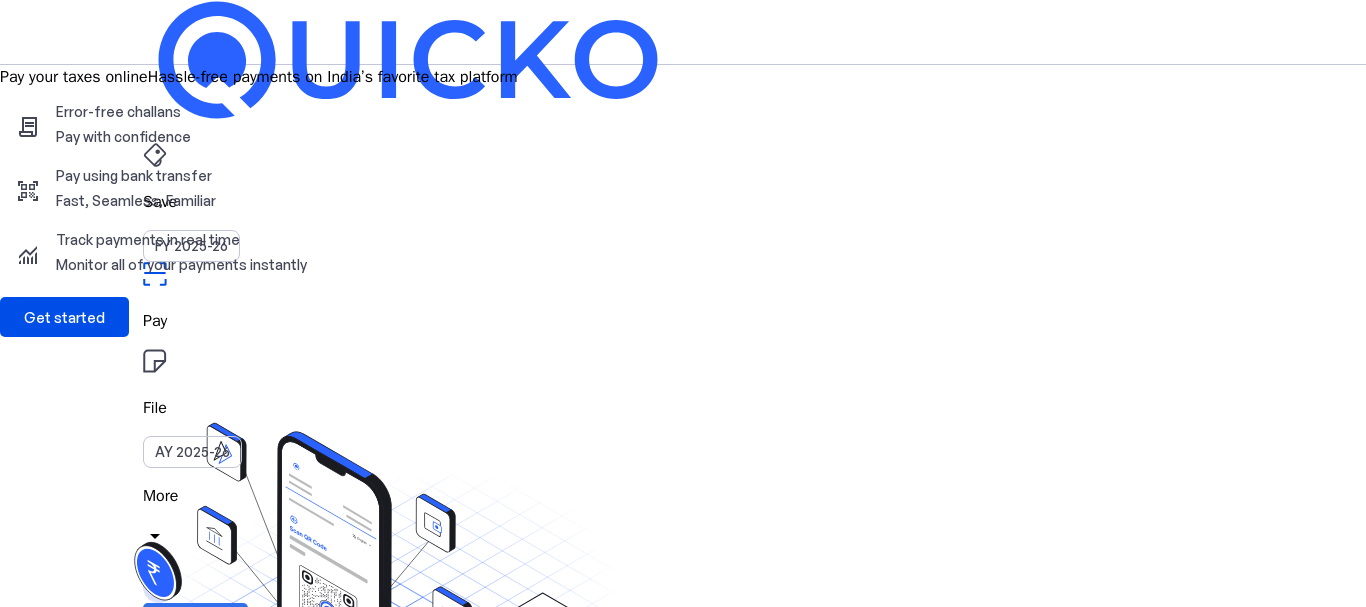 click at bounding box center [195, 623] 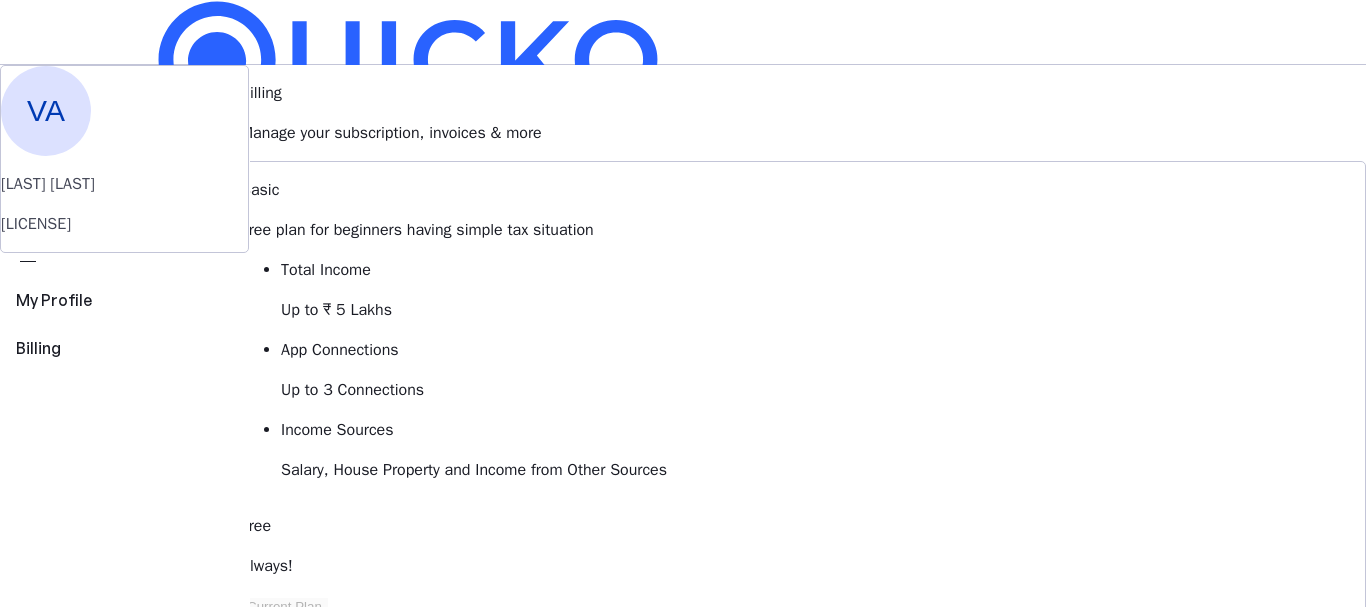 click on "VA [LAST] [LAST] [LICENSE] perm_identity My Profile view_carousel Billing Billing Manage your subscription, invoices & more Basic Free plan for beginners having simple tax situation  Total Income Up to ₹ 5 Lakhs App Connections Up to 3 Connections Income Sources Salary, House Property and Income from Other Sources Free Always! Current Plan Essential Step-up plan for individuals having diverse income sources  Total Income Up to ₹10 Lakhs App Connections Up to 5 Connections Income Sources Basic plus Capital Gains and Business & Profession Starts at ₹ 149 per month, billed annually Upgrade to Essential Elite Best Value! All-inclusive plan for individuals having hight net worth Total Income Unlimited App Connections Unlimited Income Sources All Income Sources including Foreign Income  Starts at  ₹ 199  per month, billed annually  Upgrade to Elite  View Comparison keyboard_arrow_down Billings history Access & download all your bills here chevron_right FAQs  What is the validity of the plan?" at bounding box center [683, 1165] 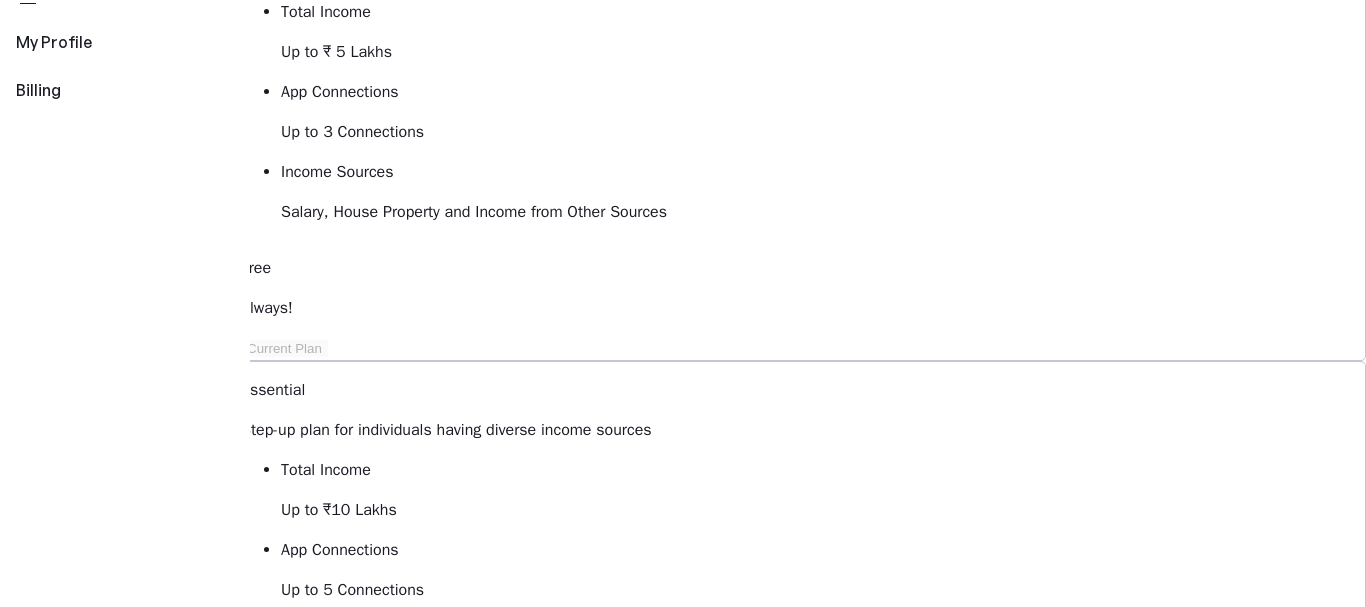 scroll, scrollTop: 0, scrollLeft: 0, axis: both 